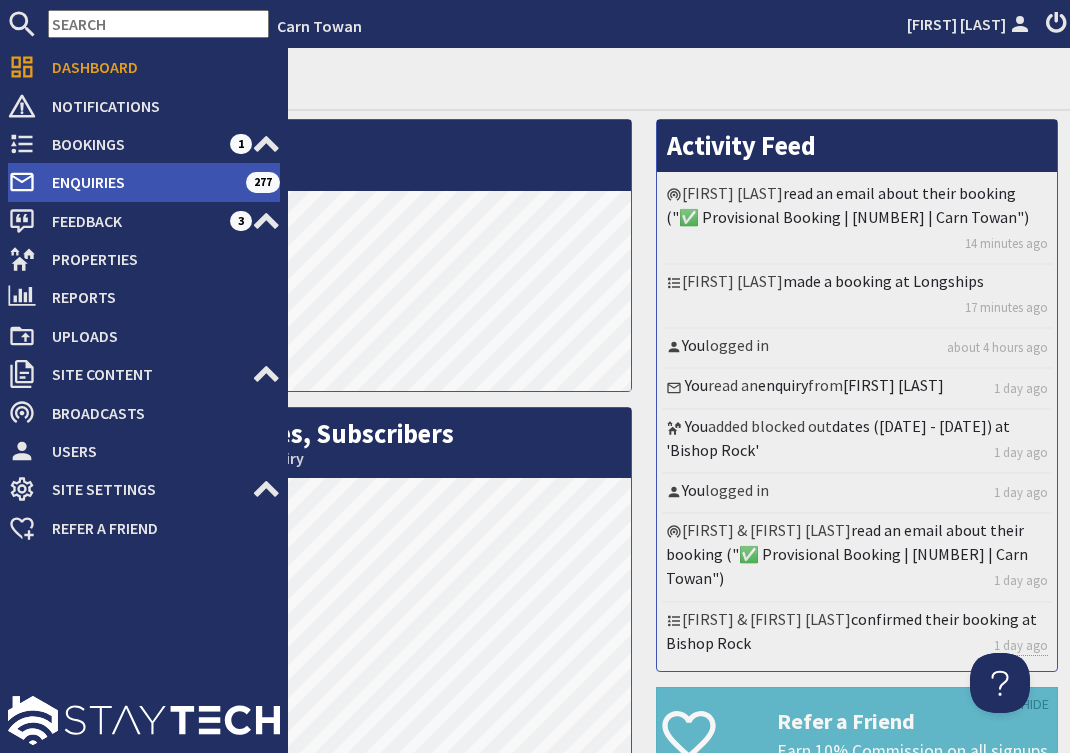 scroll, scrollTop: 0, scrollLeft: 0, axis: both 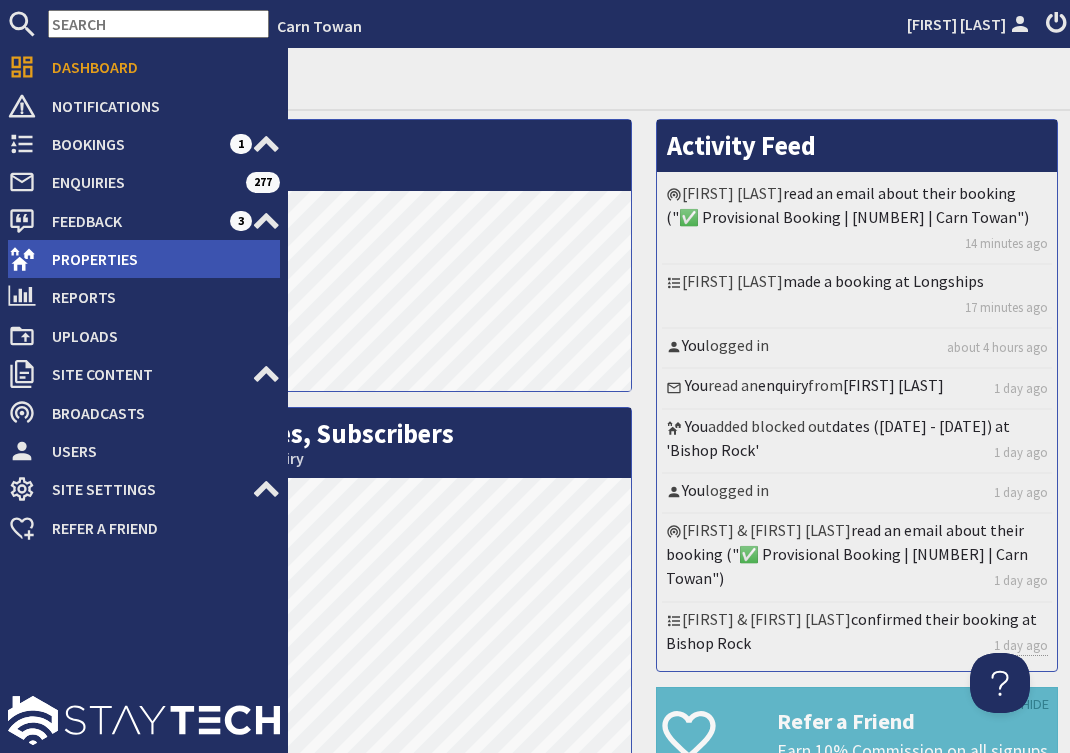 click on "Properties" at bounding box center (158, 259) 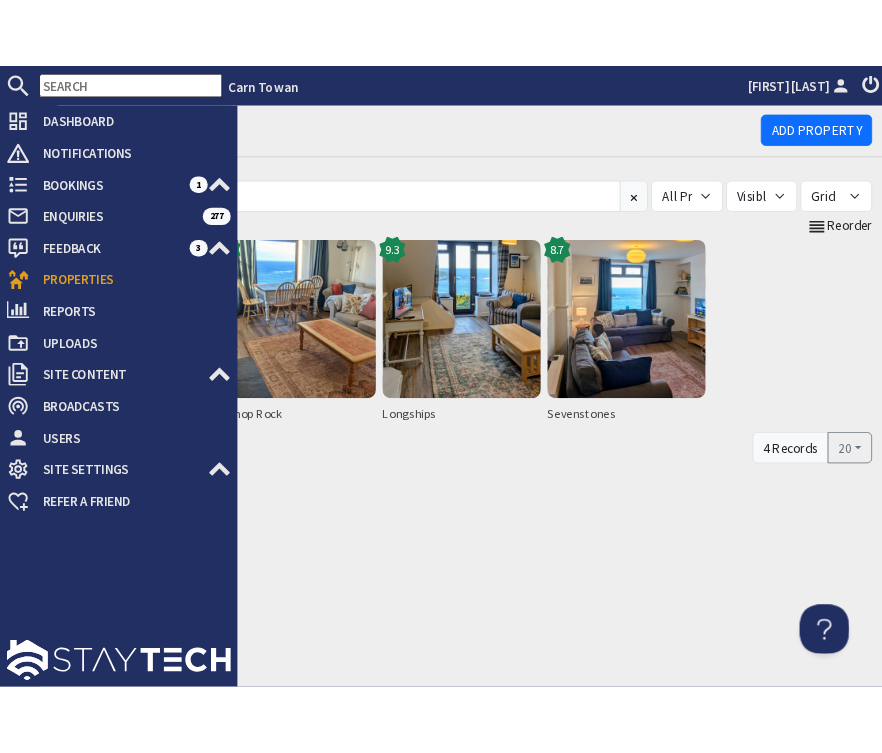 scroll, scrollTop: 0, scrollLeft: 0, axis: both 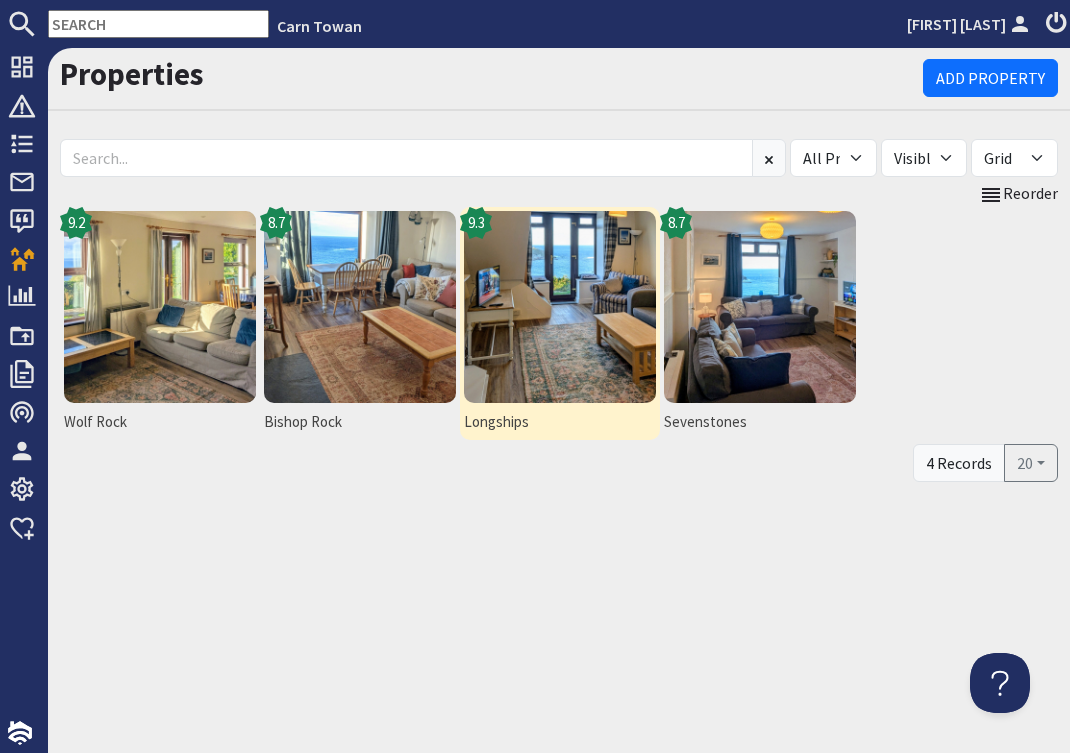 click at bounding box center [560, 307] 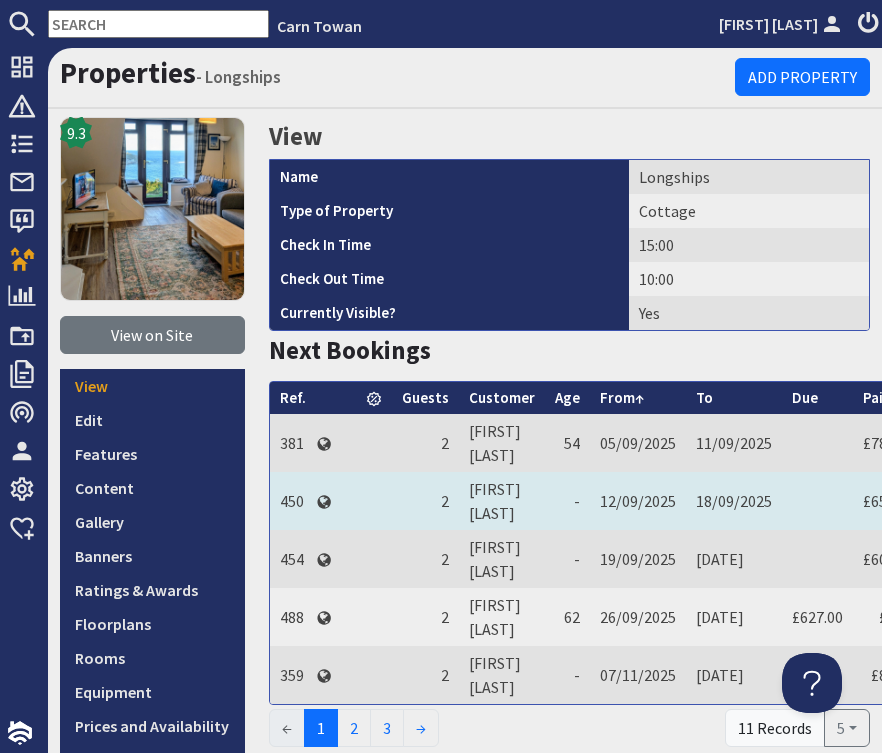 scroll, scrollTop: 0, scrollLeft: 0, axis: both 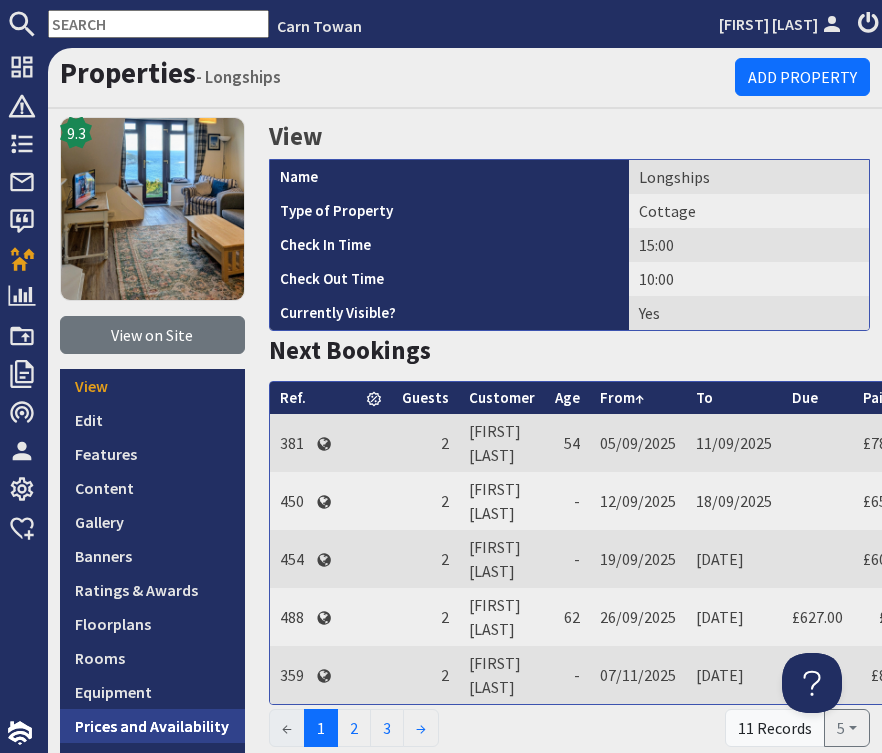 click on "Prices and Availability" at bounding box center [152, 726] 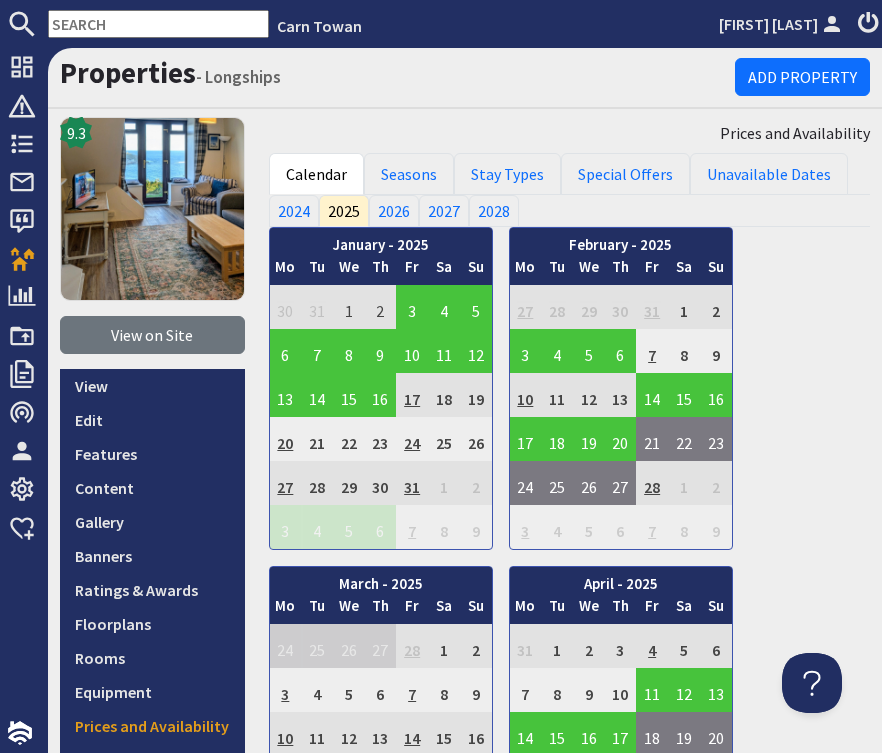 scroll, scrollTop: 0, scrollLeft: 0, axis: both 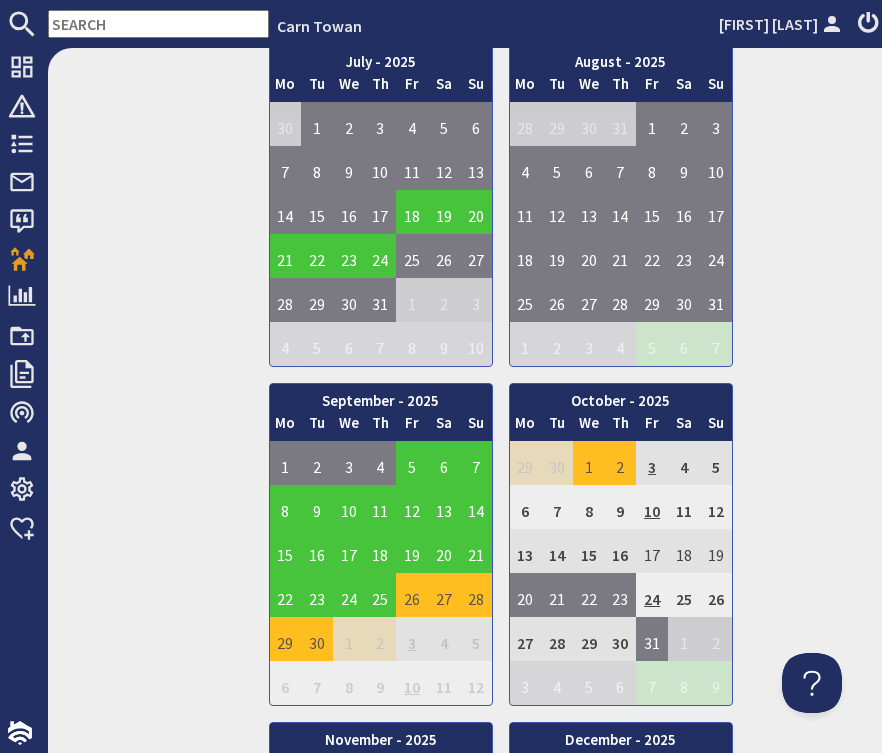 click on "26" at bounding box center (412, 595) 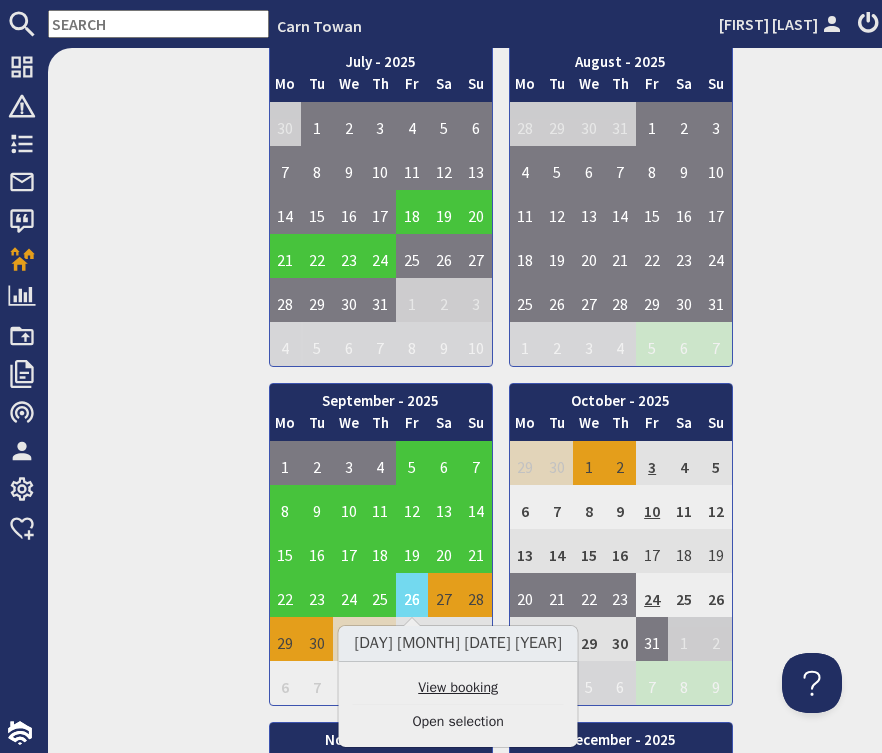 click on "View booking" at bounding box center (458, 687) 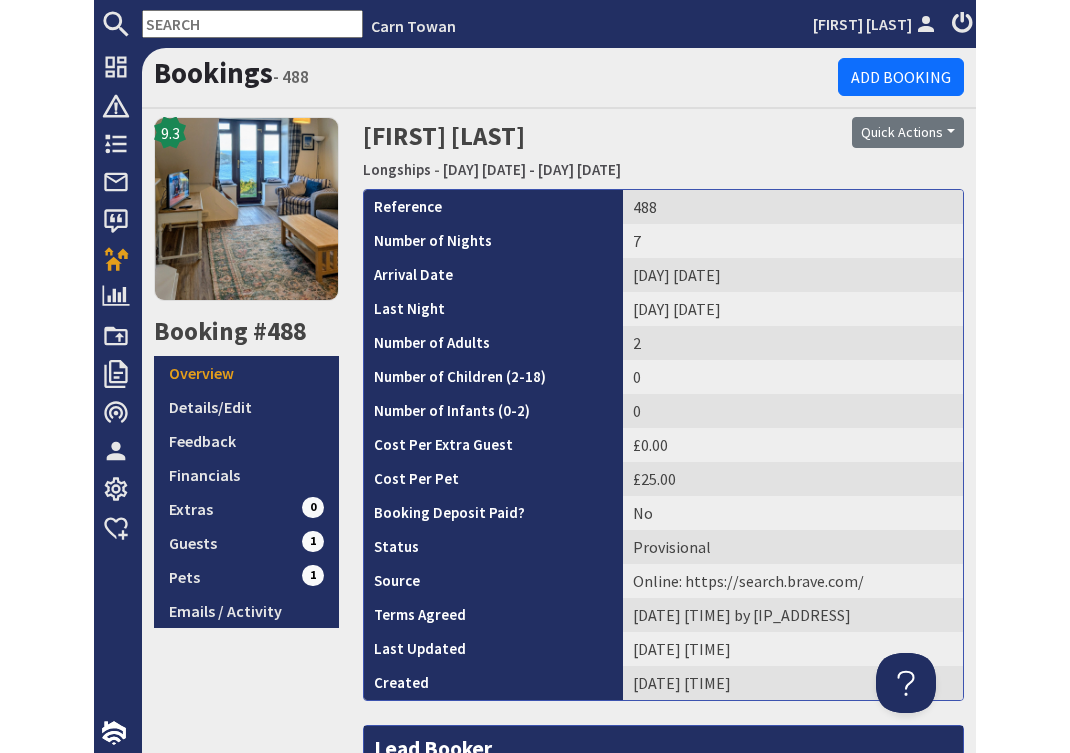 scroll, scrollTop: 0, scrollLeft: 0, axis: both 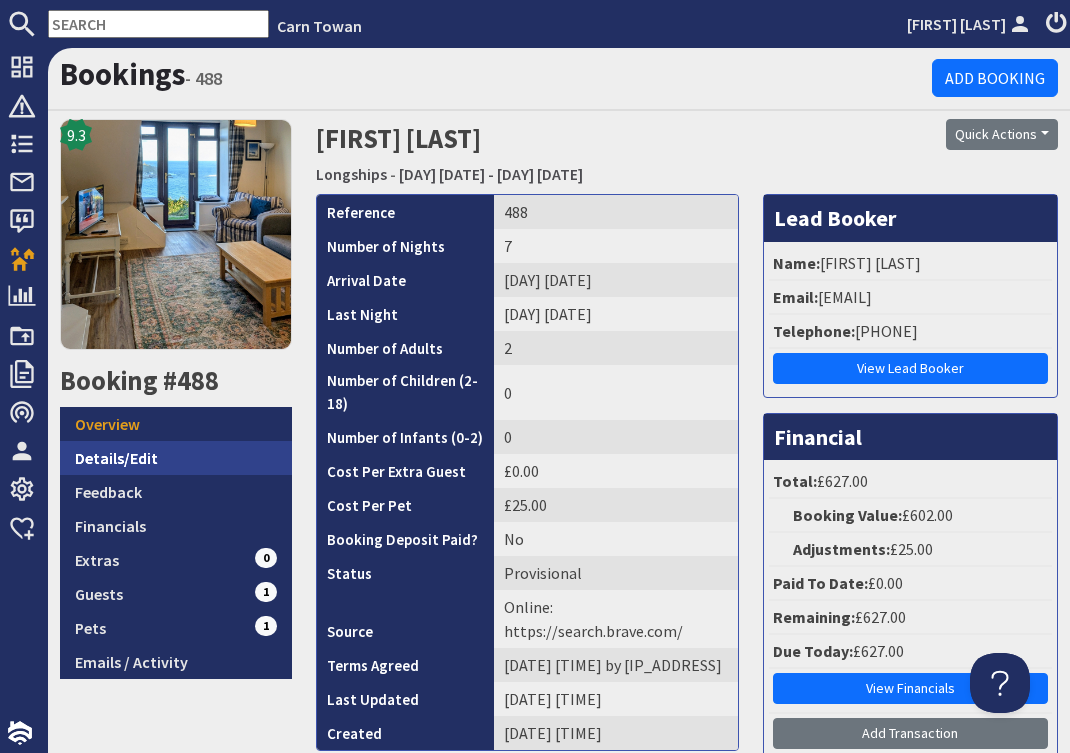 click on "Details/Edit" at bounding box center [176, 458] 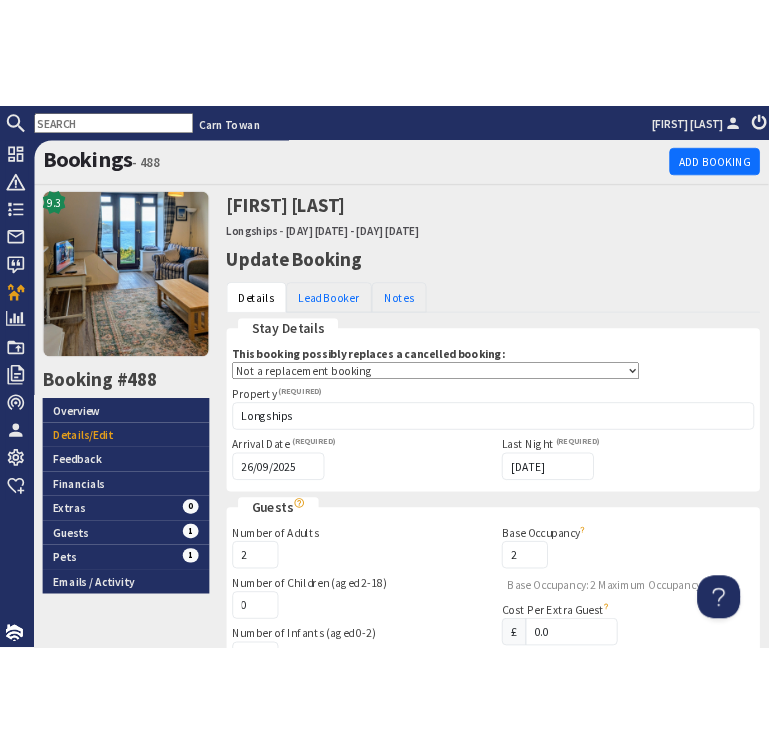 scroll, scrollTop: 0, scrollLeft: 0, axis: both 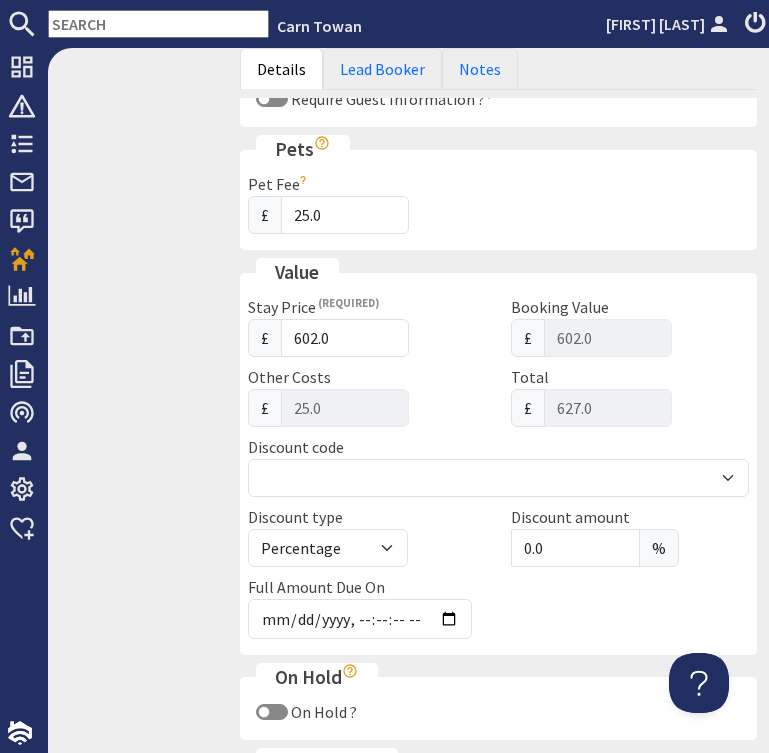 click on "9.3
Booking #488
Overview
Details/Edit
Feedback
Financials
Extras
0
Guests
1
Pets
1
Emails / Activity" at bounding box center (138, 310) 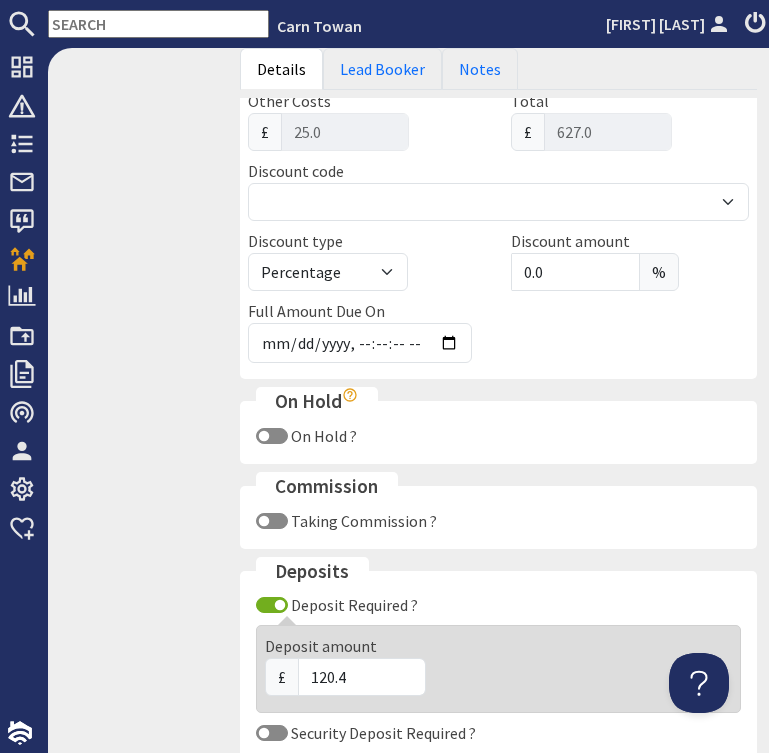 scroll, scrollTop: 1150, scrollLeft: 0, axis: vertical 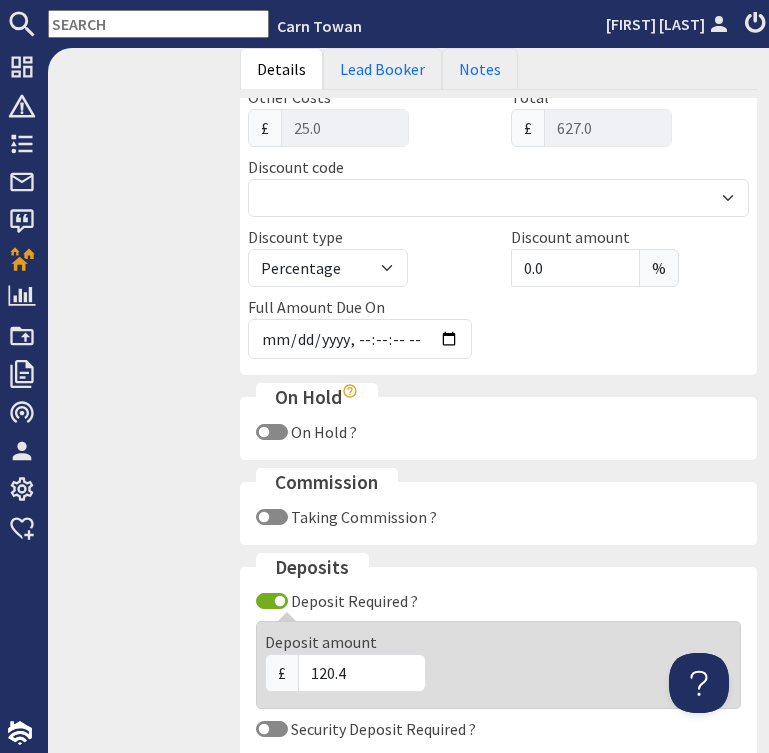 click on "9.3
Booking #488
Overview
Details/Edit
Feedback
Financials
Extras
0
Guests
1
Pets
1
Emails / Activity" at bounding box center [138, 30] 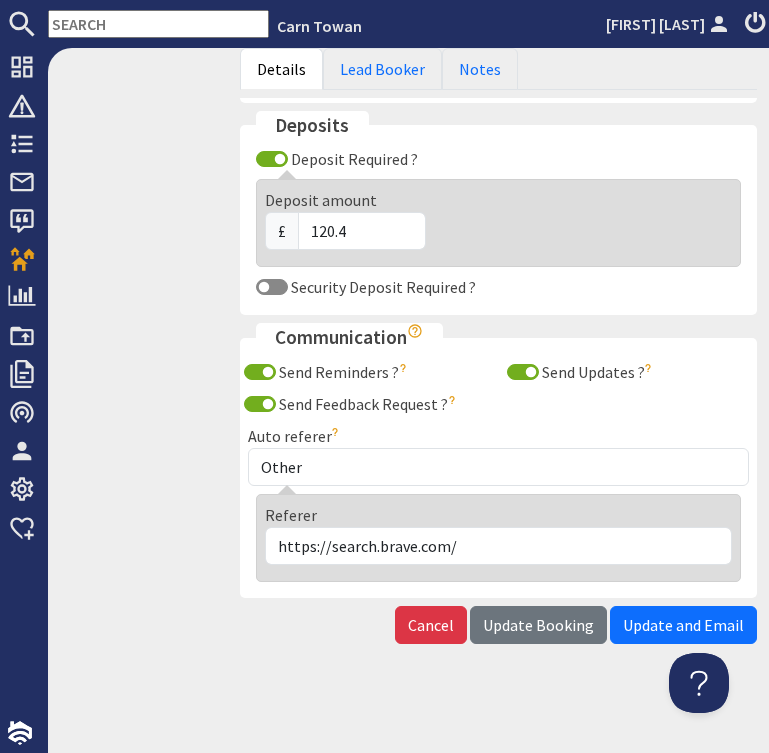 scroll, scrollTop: 1593, scrollLeft: 0, axis: vertical 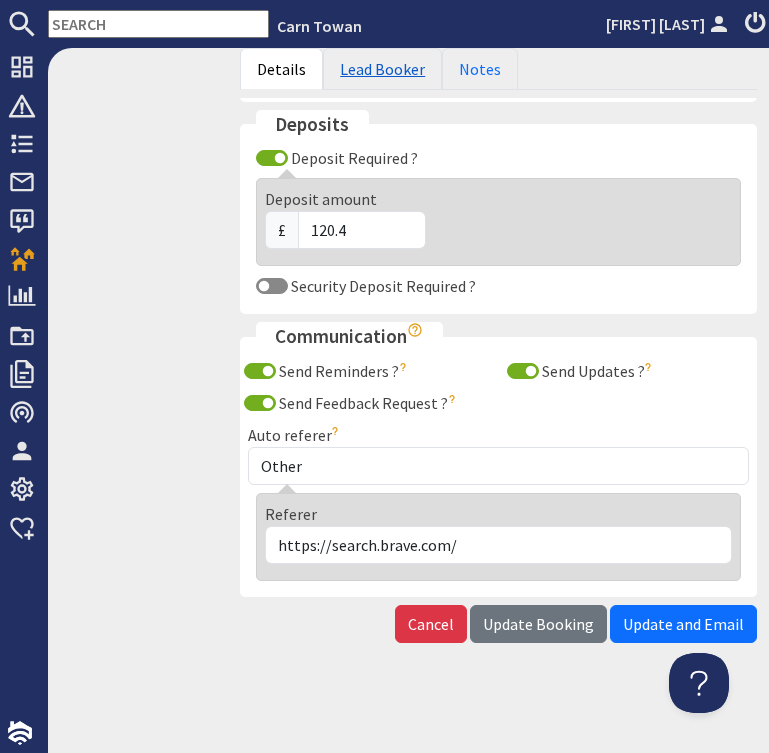 click on "Lead Booker" at bounding box center (382, 69) 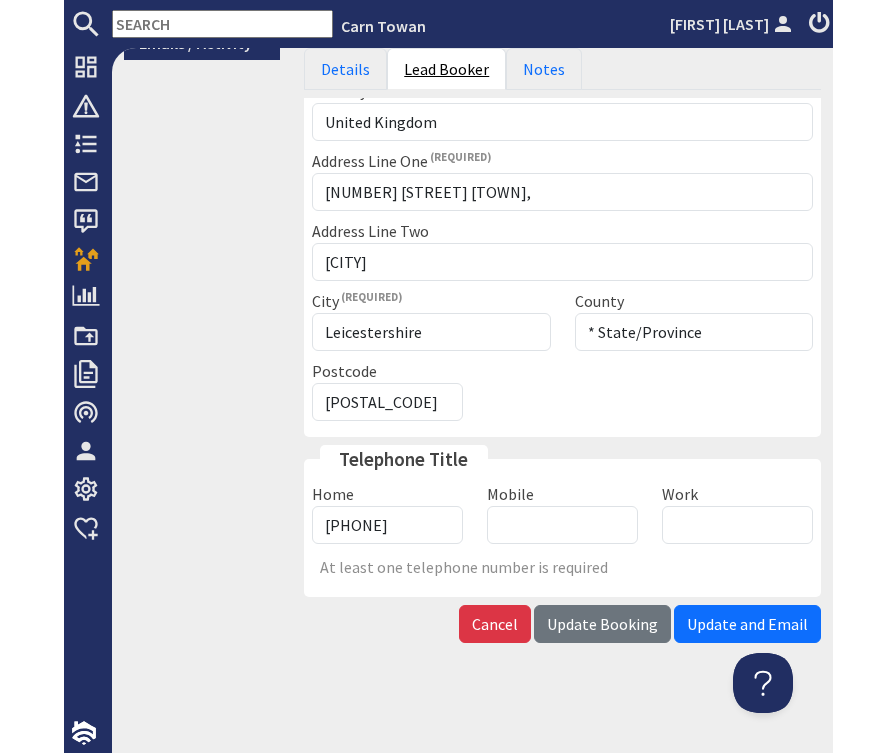 scroll, scrollTop: 537, scrollLeft: 0, axis: vertical 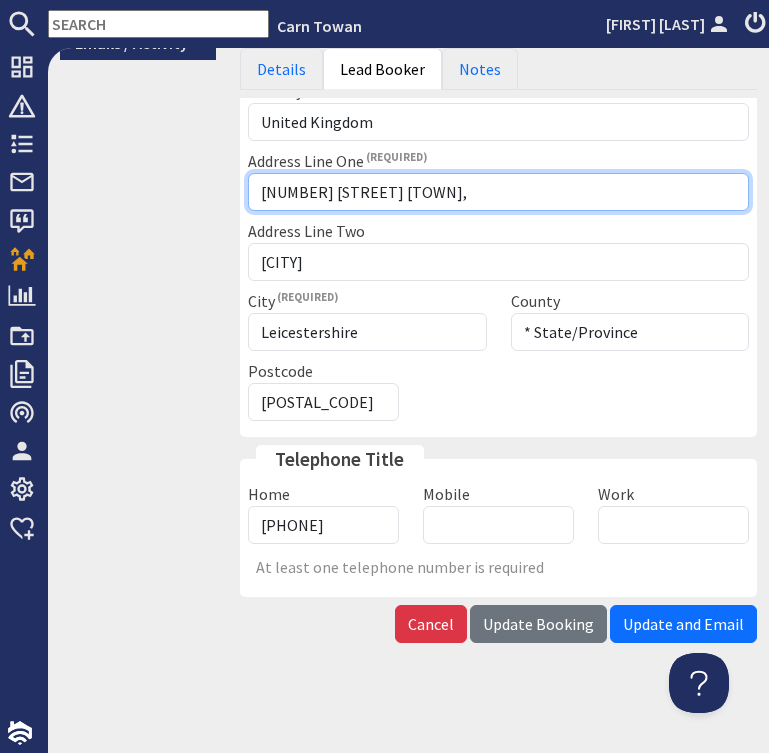 drag, startPoint x: 421, startPoint y: 188, endPoint x: 259, endPoint y: 192, distance: 162.04938 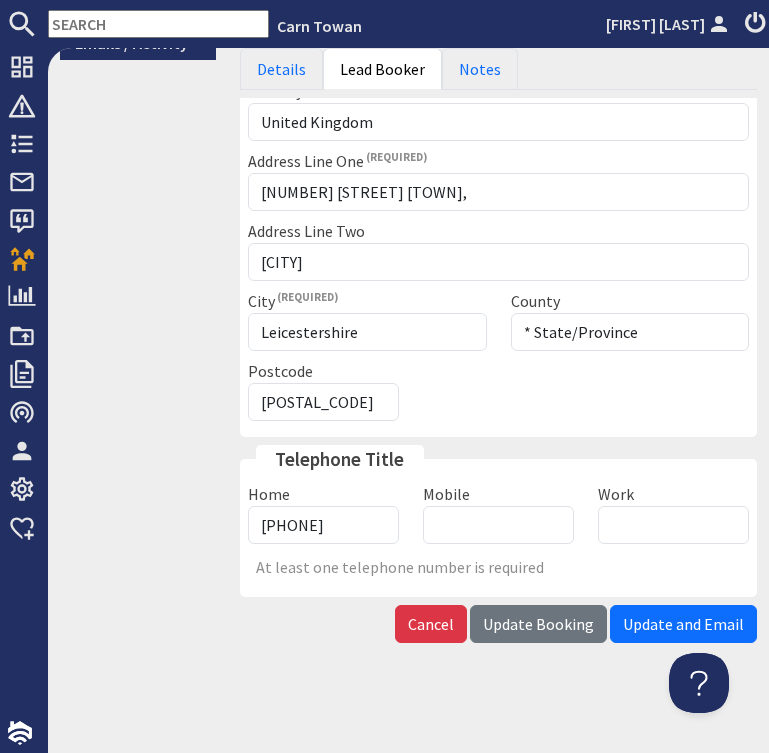 click on "9.3
Booking #488
Overview
Details/Edit
Feedback
Financials
Extras
0
Guests
1
Pets
1
Emails / Activity" at bounding box center (138, 115) 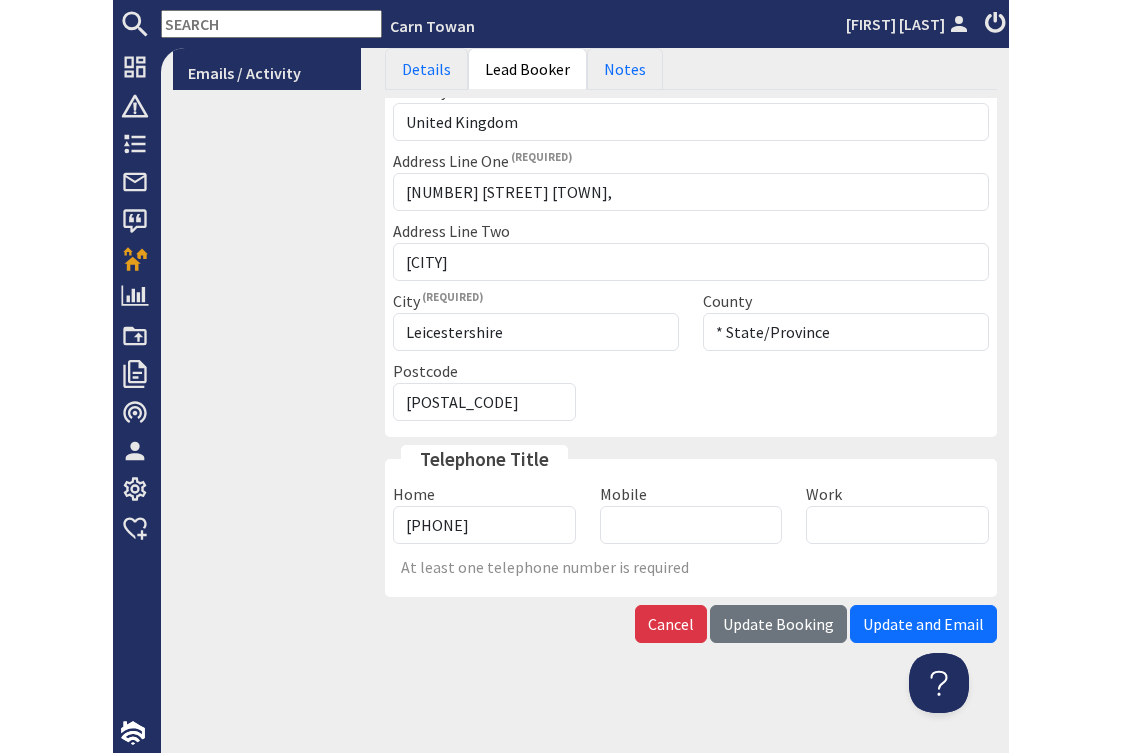 scroll, scrollTop: 546, scrollLeft: 0, axis: vertical 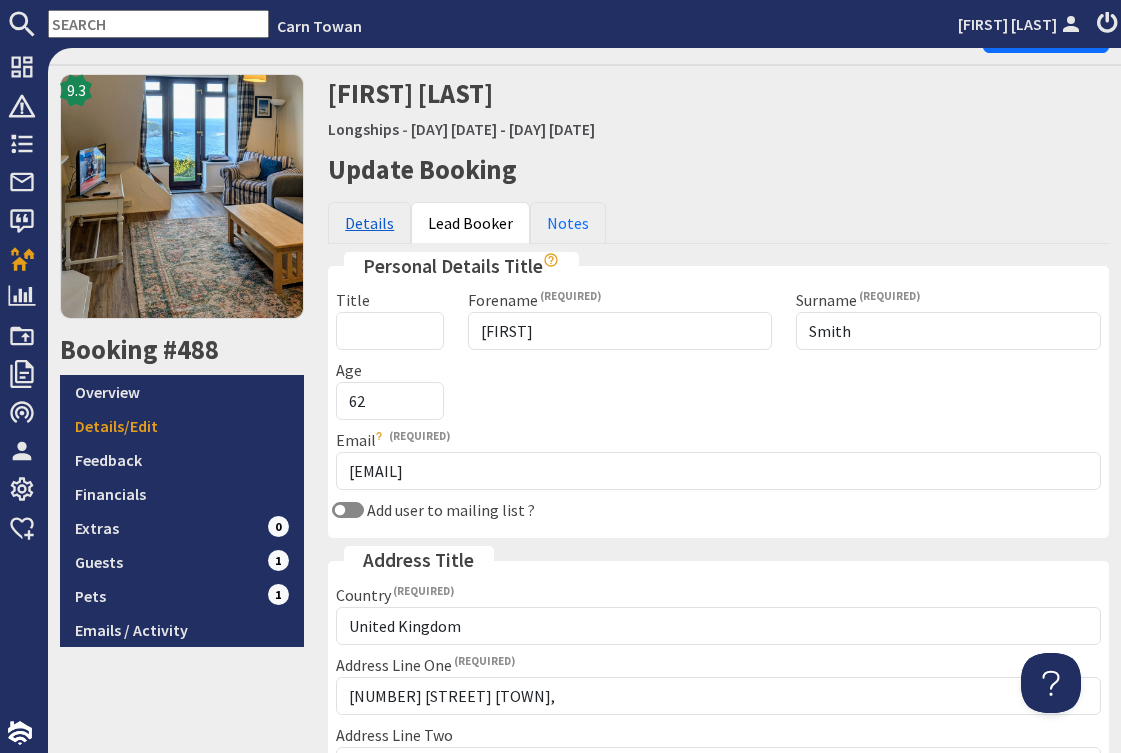 click on "Details" at bounding box center [369, 223] 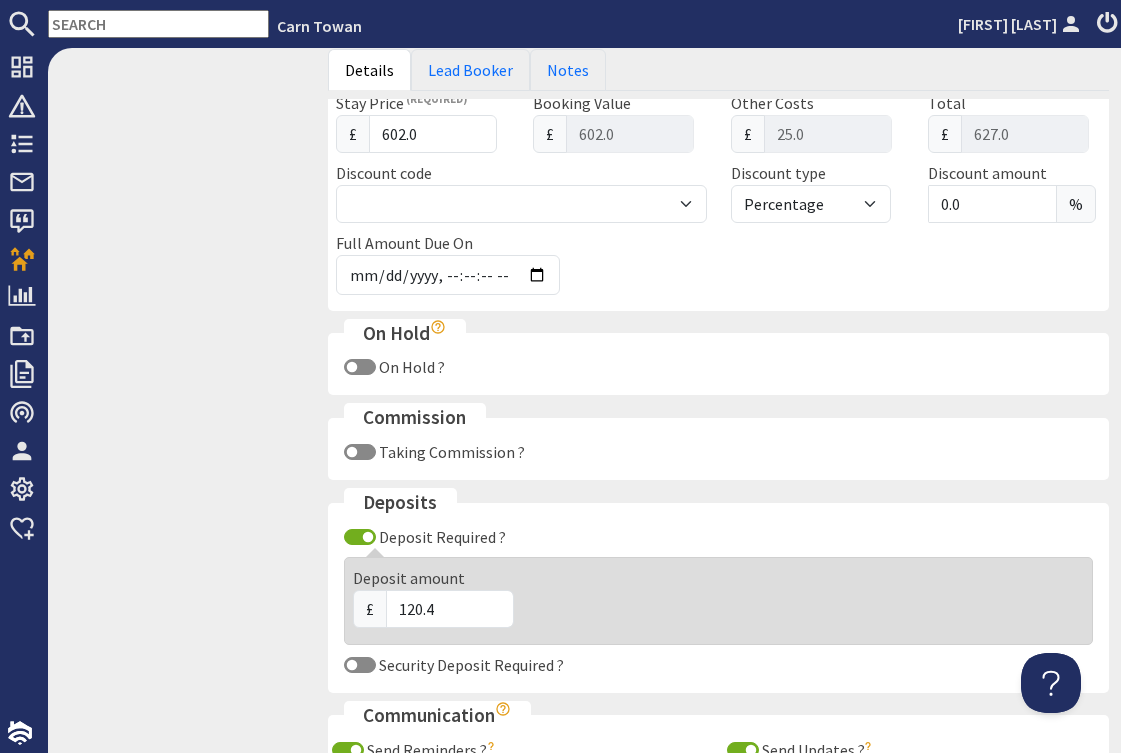 scroll, scrollTop: 872, scrollLeft: 0, axis: vertical 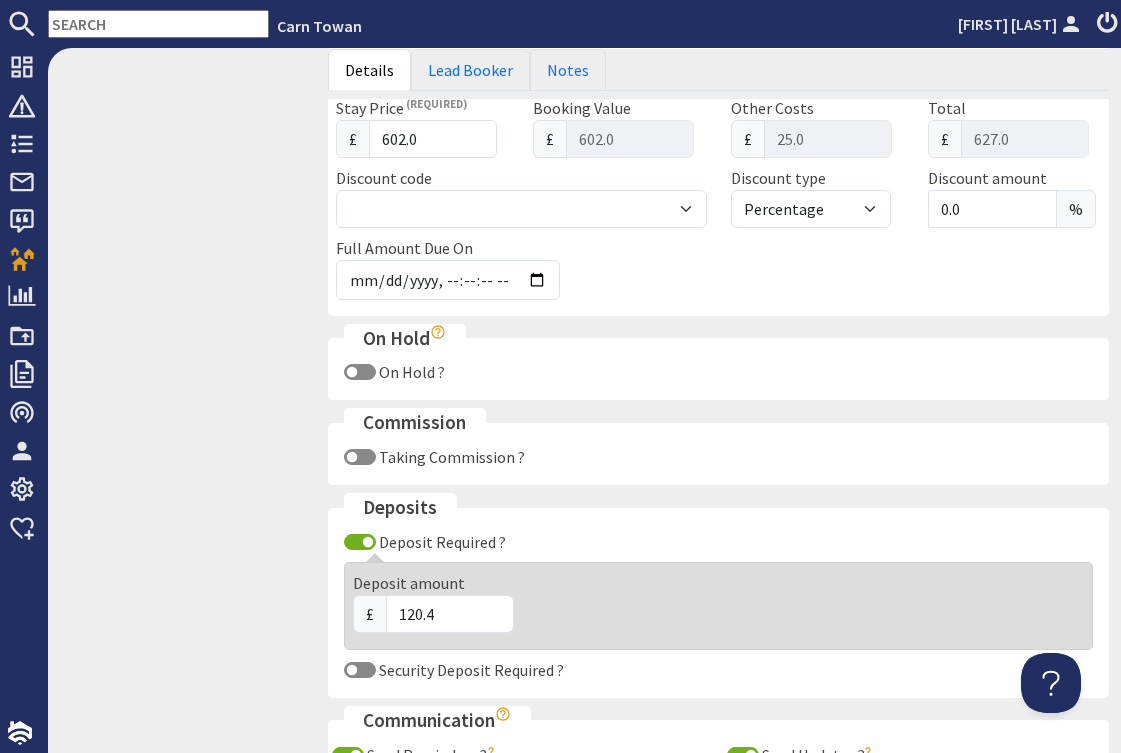 click on "9.3
Booking #488
Overview
Details/Edit
Feedback
Financials
Extras
0
Guests
1
Pets
1
Emails / Activity" at bounding box center [182, 141] 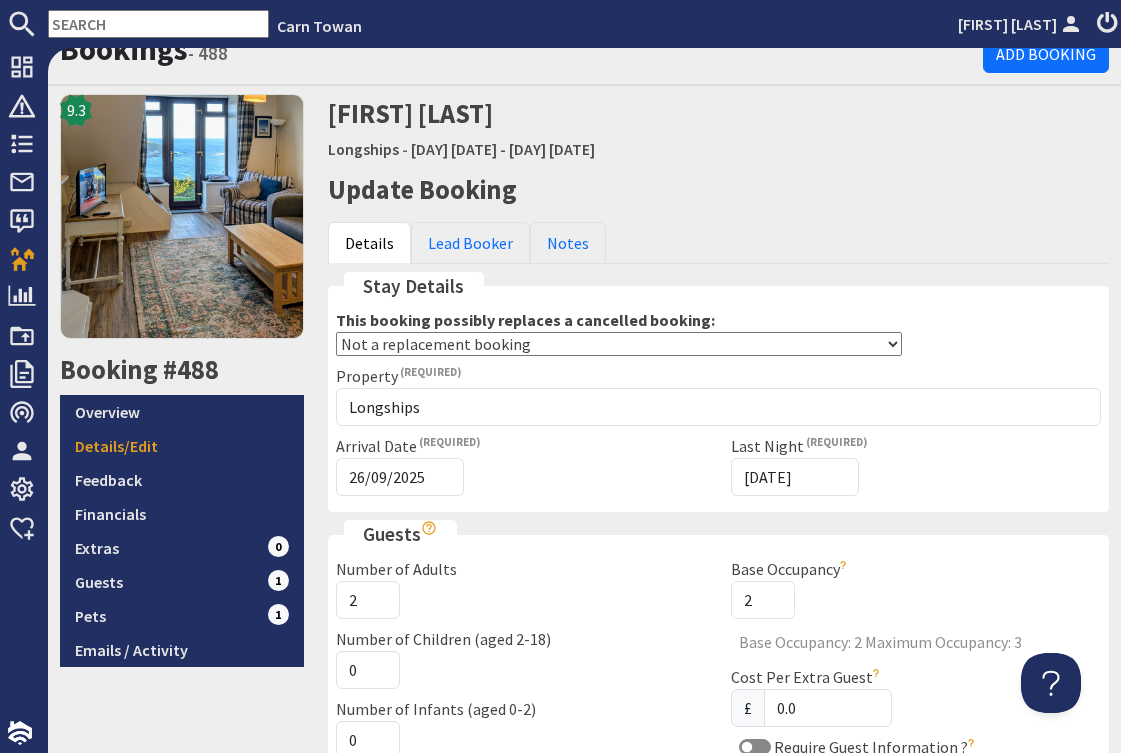 scroll, scrollTop: 0, scrollLeft: 0, axis: both 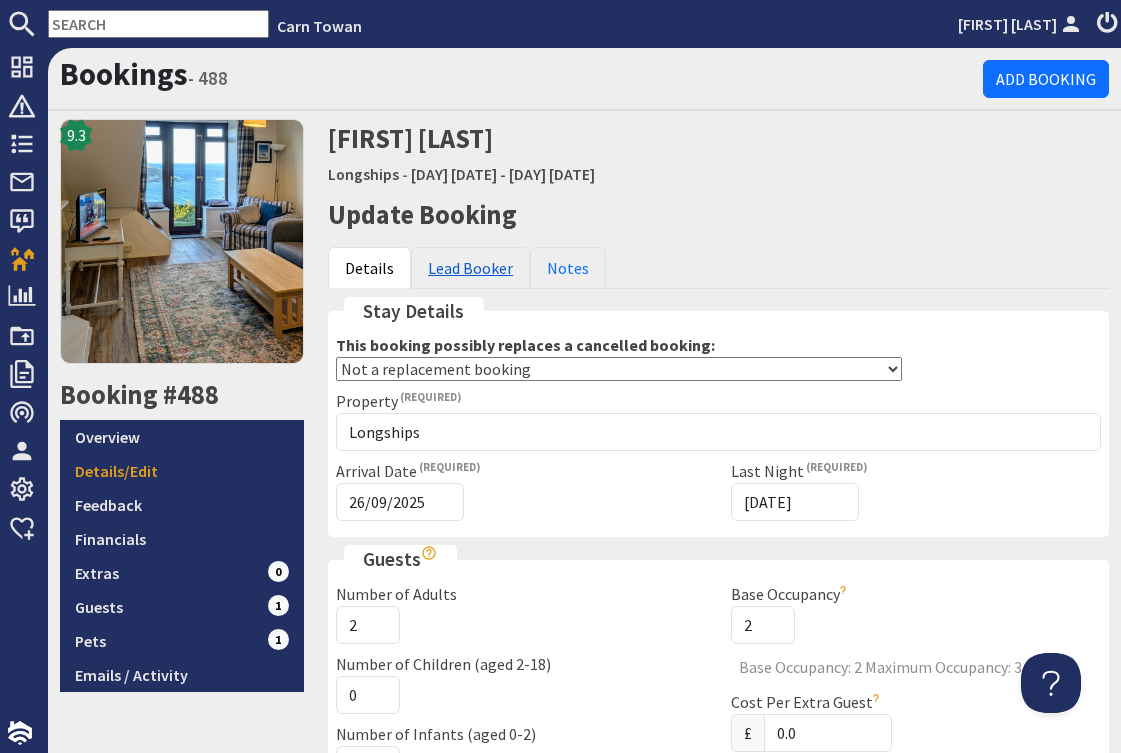 click on "Lead Booker" at bounding box center (470, 268) 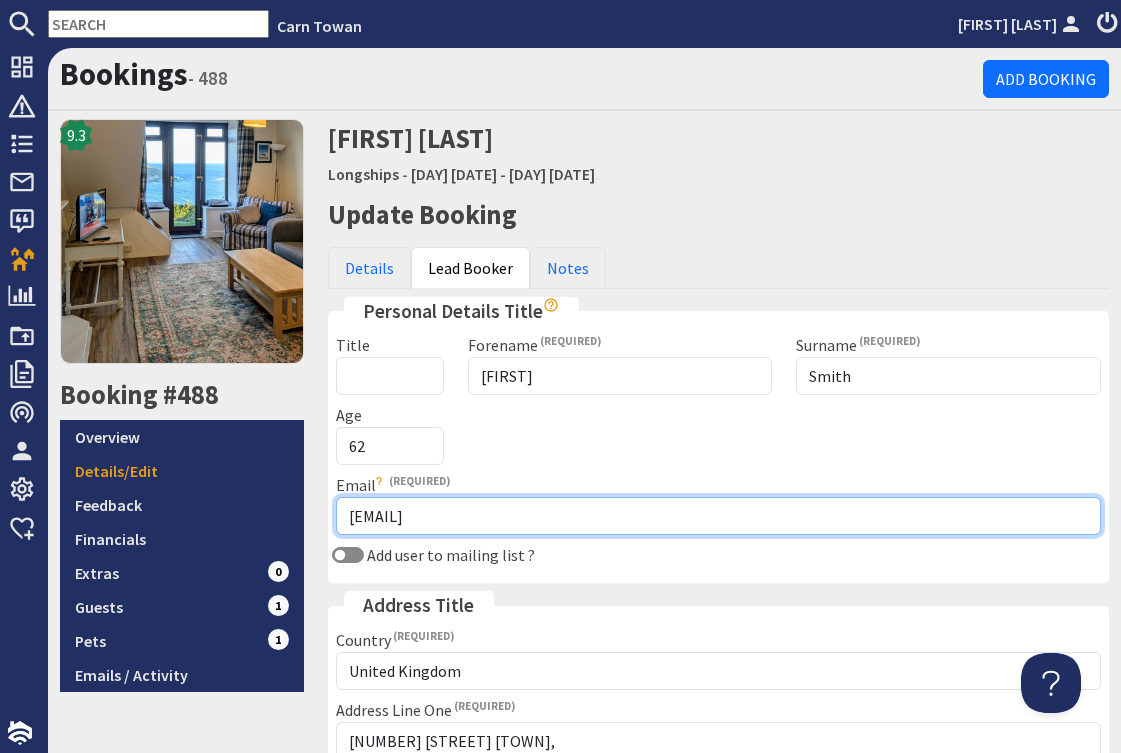 drag, startPoint x: 519, startPoint y: 519, endPoint x: 326, endPoint y: 555, distance: 196.32881 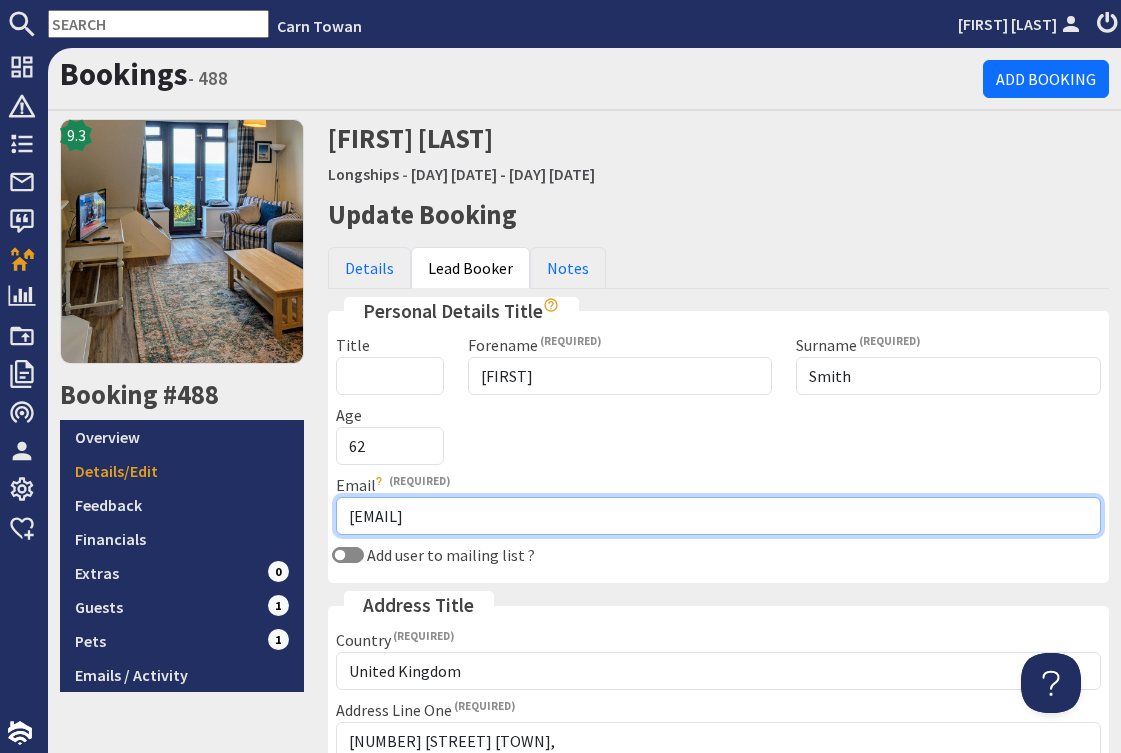 click on "maggief@podltd.com" at bounding box center [718, 516] 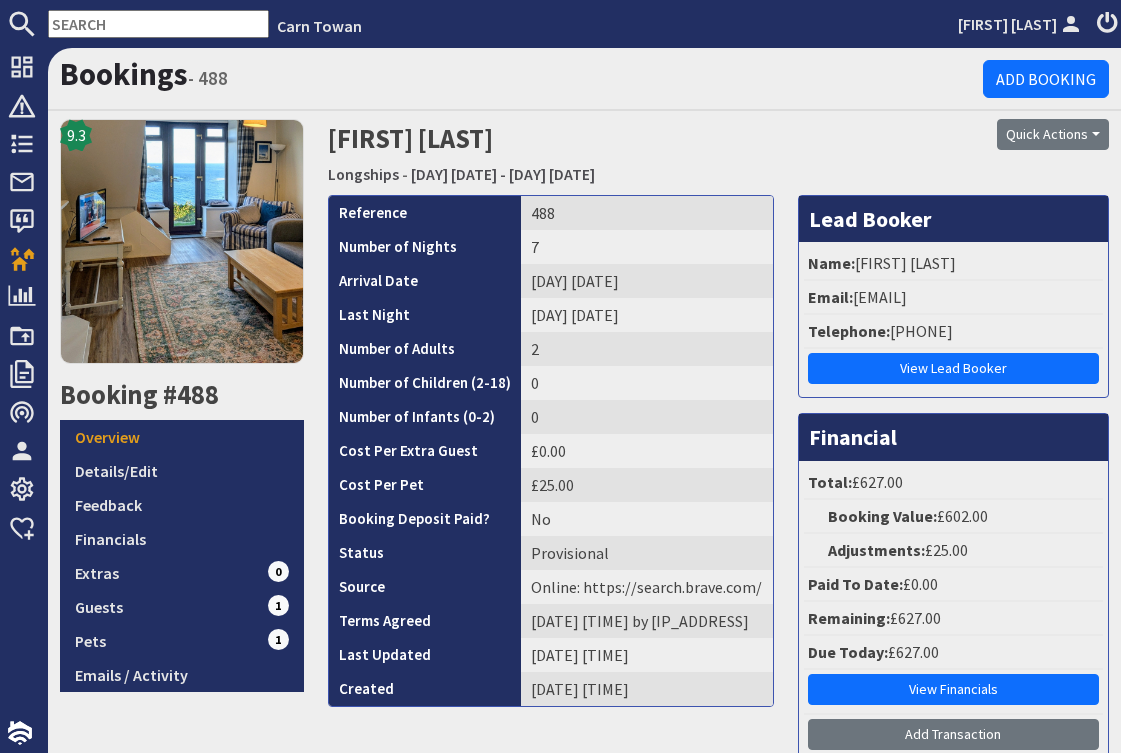 scroll, scrollTop: 0, scrollLeft: 0, axis: both 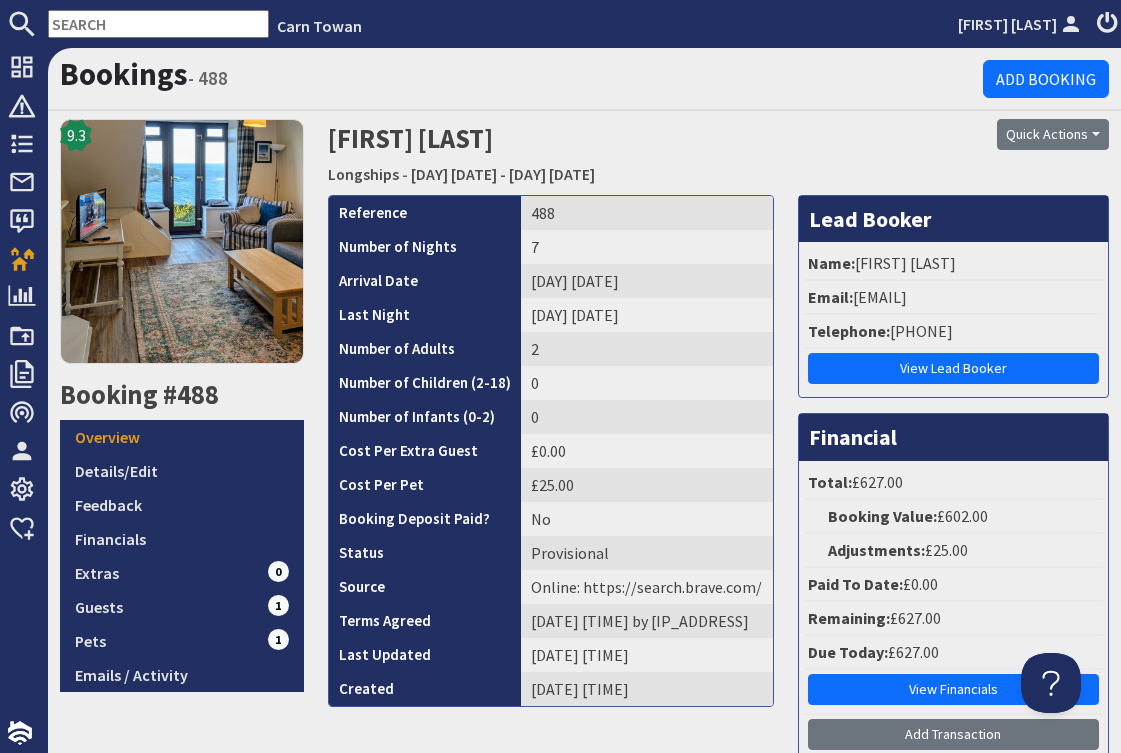 click on "Bookings  - 488" at bounding box center (521, 74) 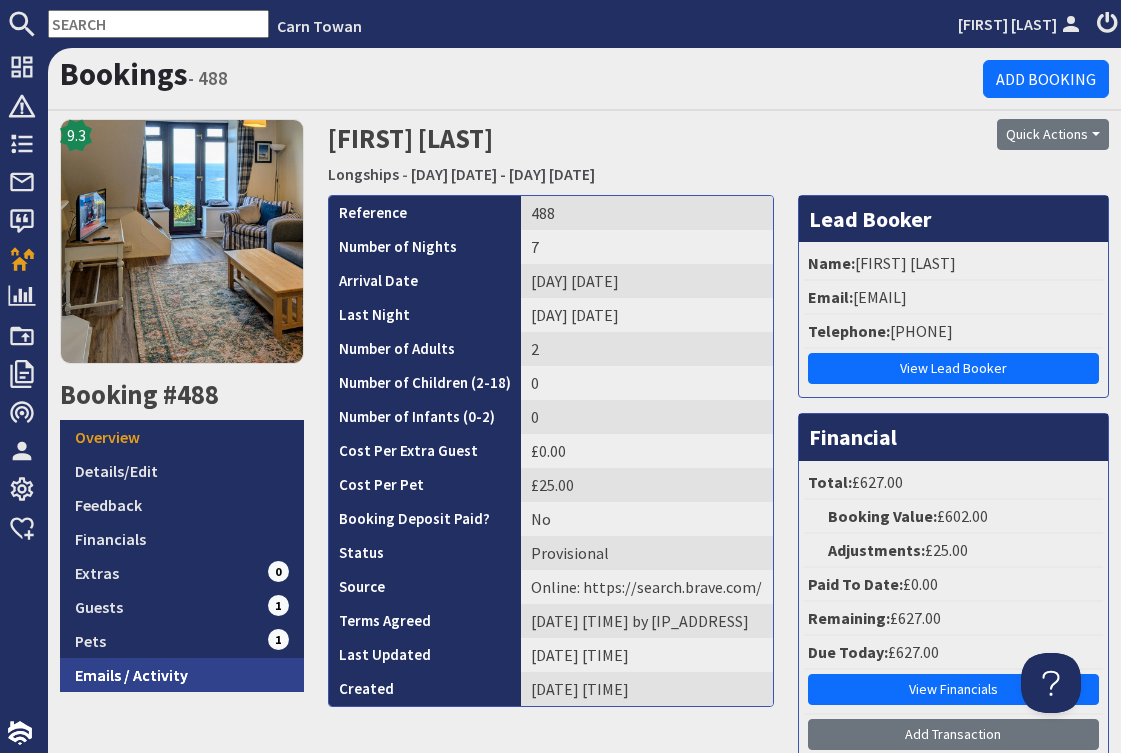 click on "Emails / Activity" at bounding box center (182, 675) 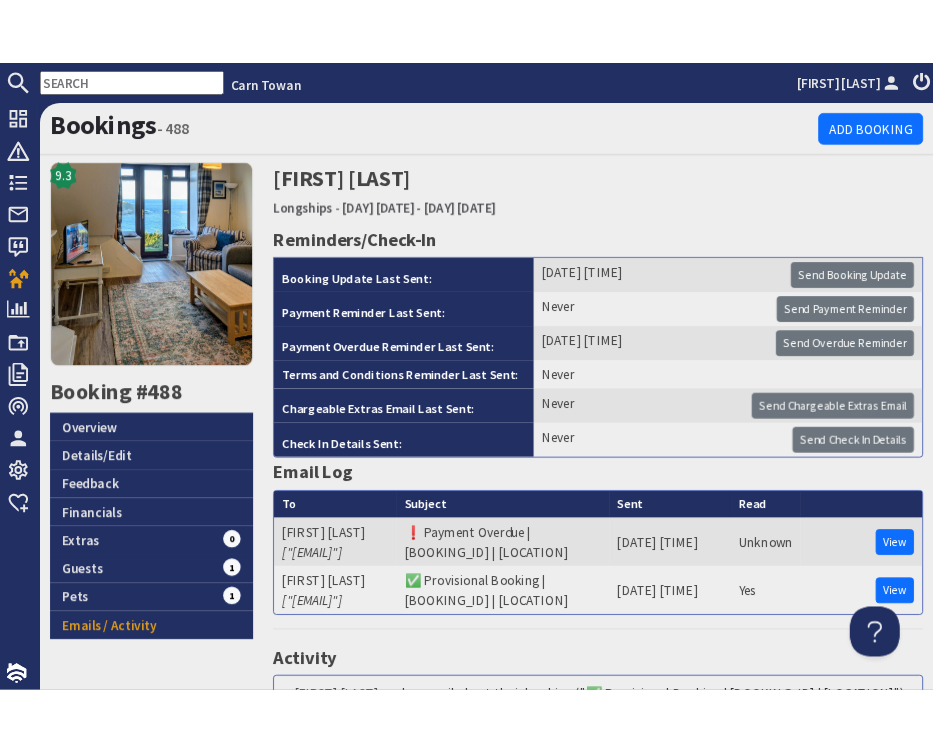 scroll, scrollTop: 0, scrollLeft: 0, axis: both 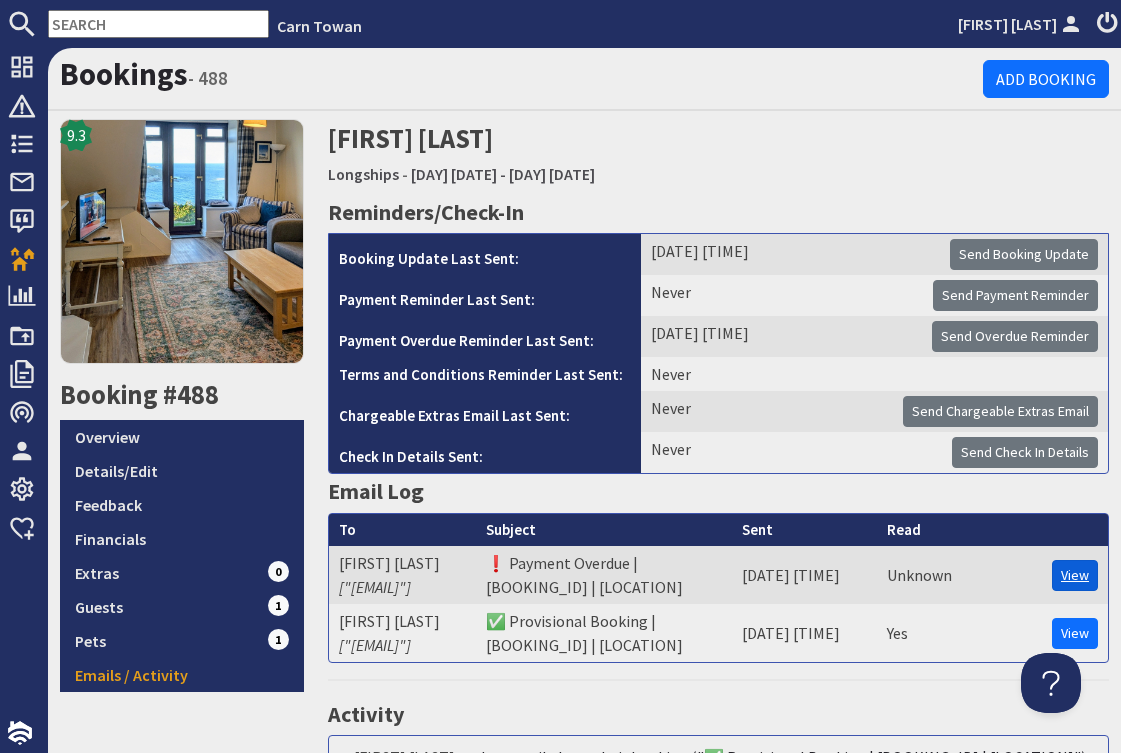 click on "View" at bounding box center (1075, 575) 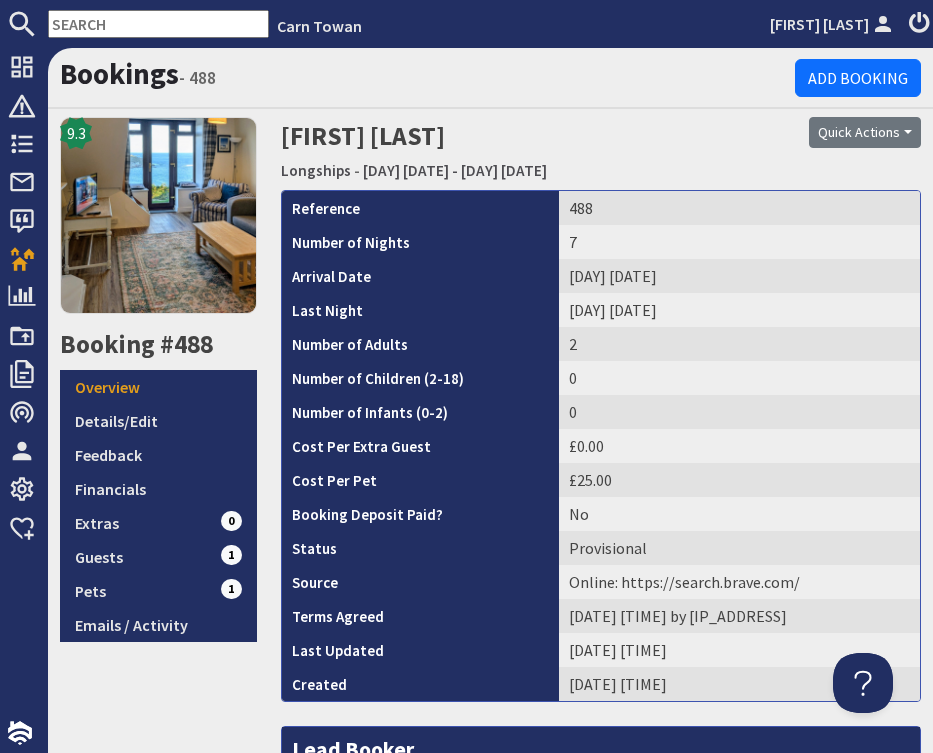 scroll, scrollTop: 0, scrollLeft: 0, axis: both 